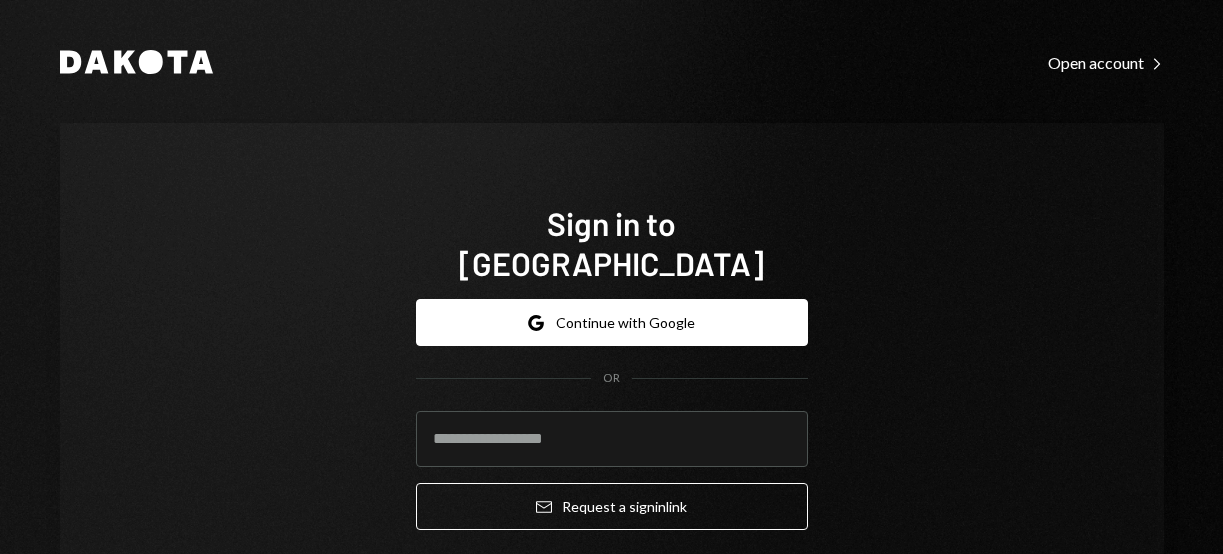 scroll, scrollTop: 0, scrollLeft: 0, axis: both 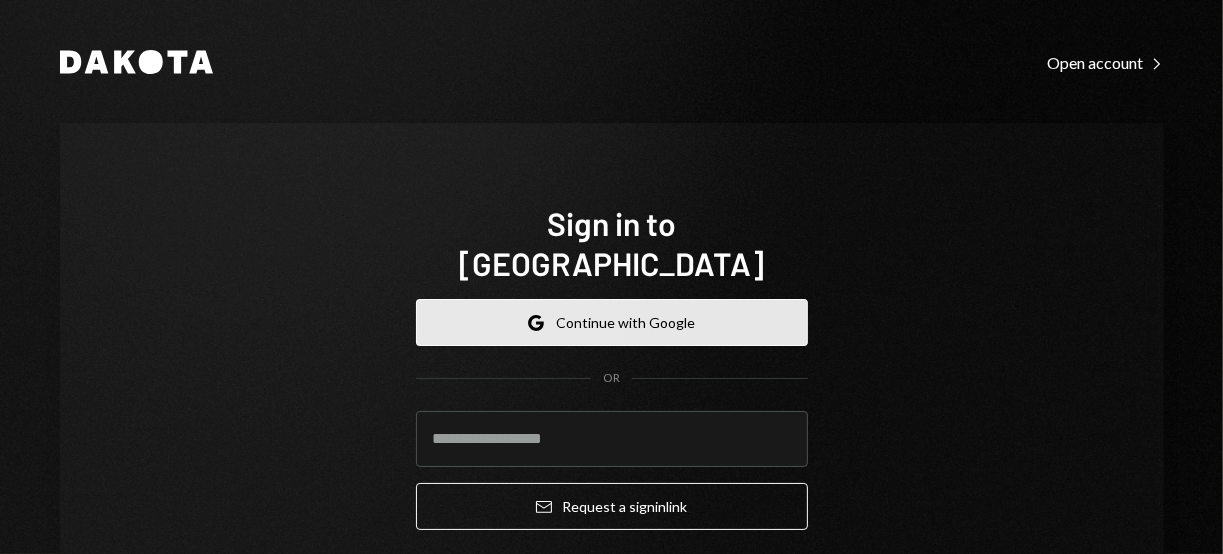 click on "Google  Continue with Google" at bounding box center (612, 322) 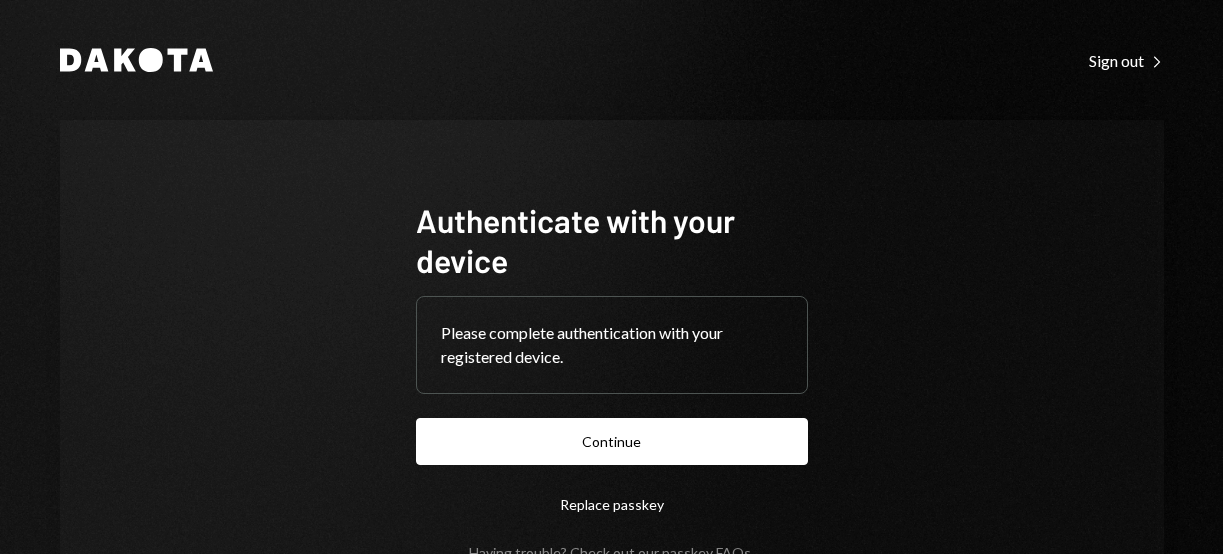 scroll, scrollTop: 0, scrollLeft: 0, axis: both 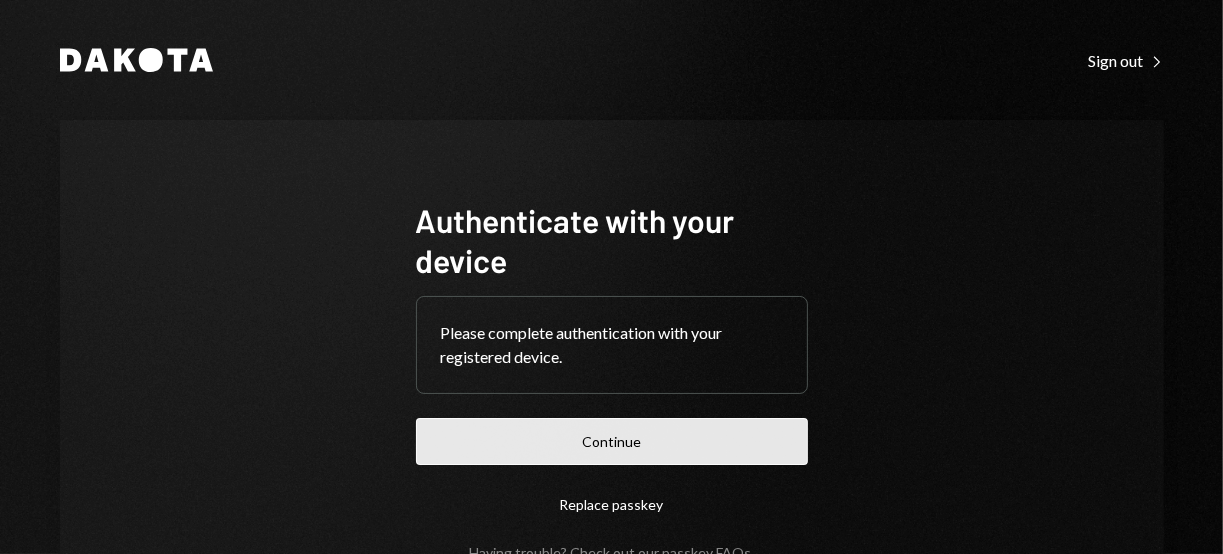 click on "Continue" at bounding box center (612, 441) 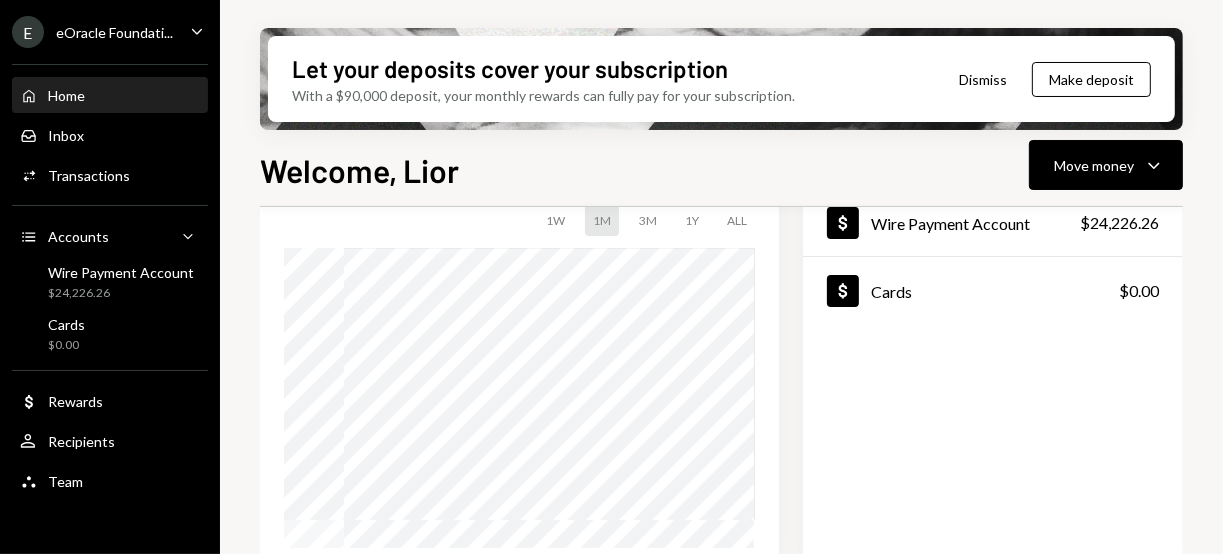 scroll, scrollTop: 0, scrollLeft: 0, axis: both 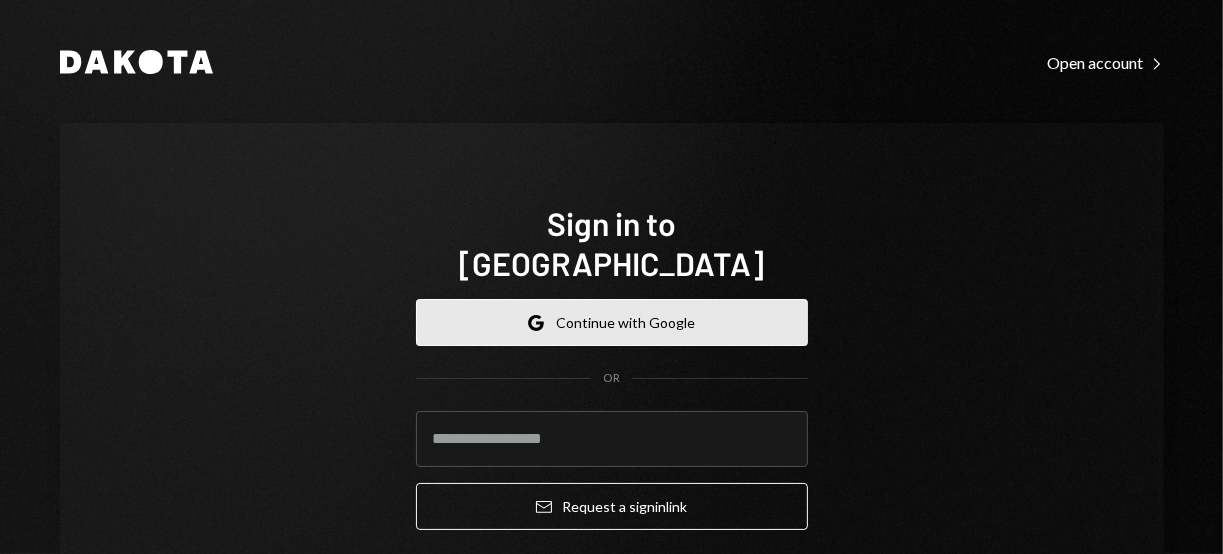 click on "Google  Continue with Google" at bounding box center (612, 322) 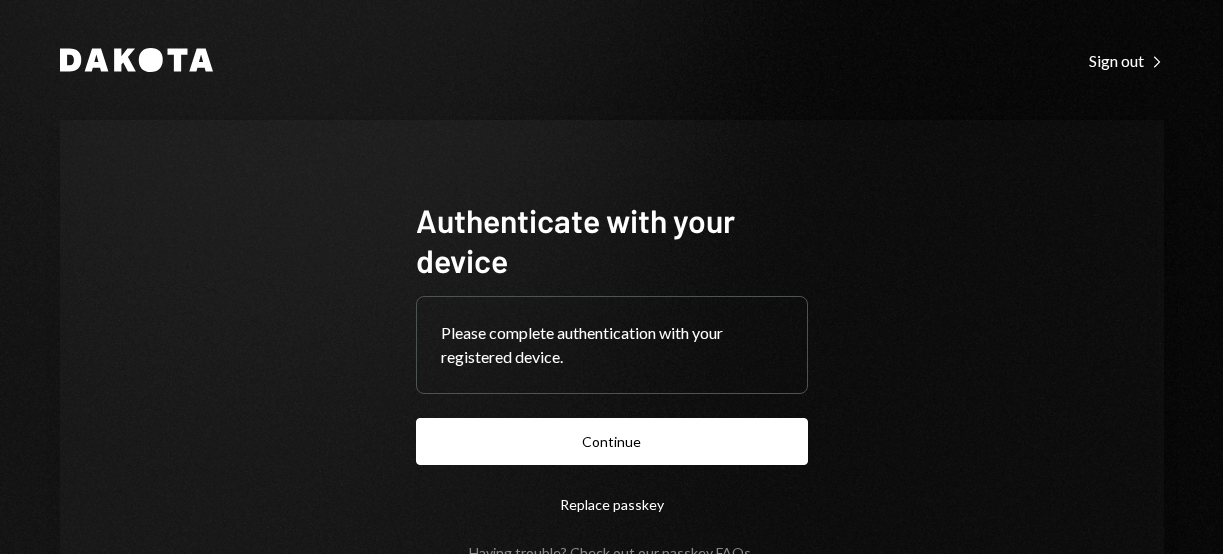 scroll, scrollTop: 0, scrollLeft: 0, axis: both 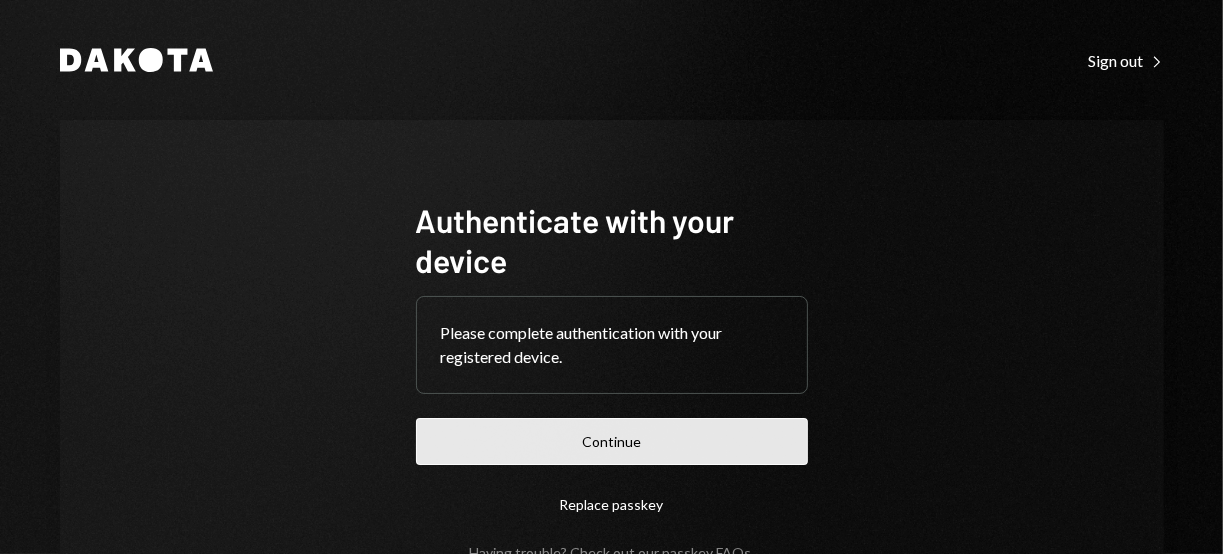 click on "Continue" at bounding box center [612, 441] 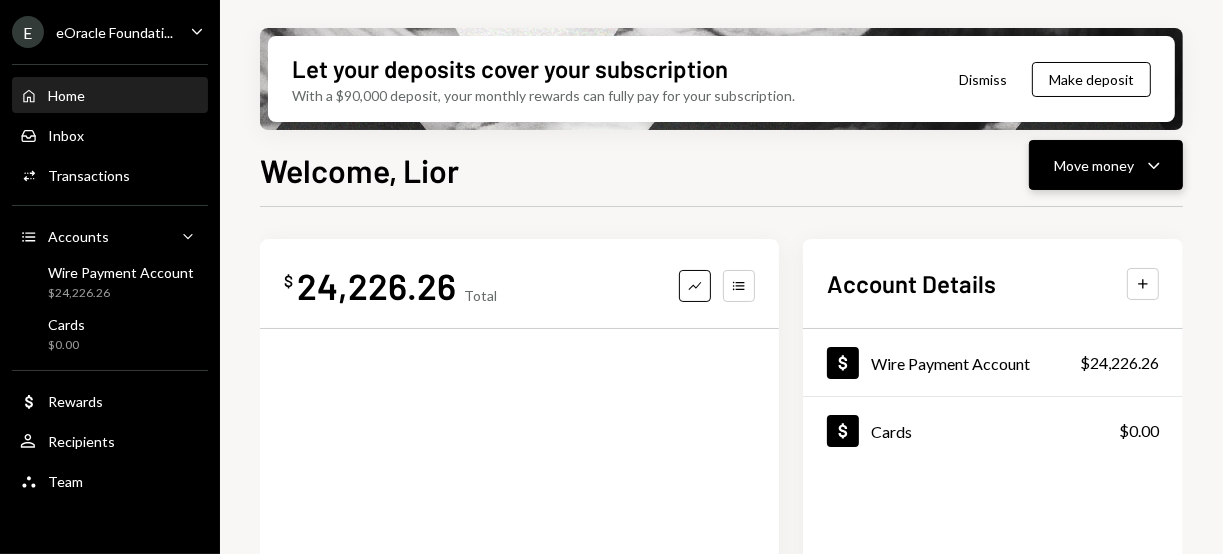 click on "Move money Caret Down" at bounding box center [1106, 165] 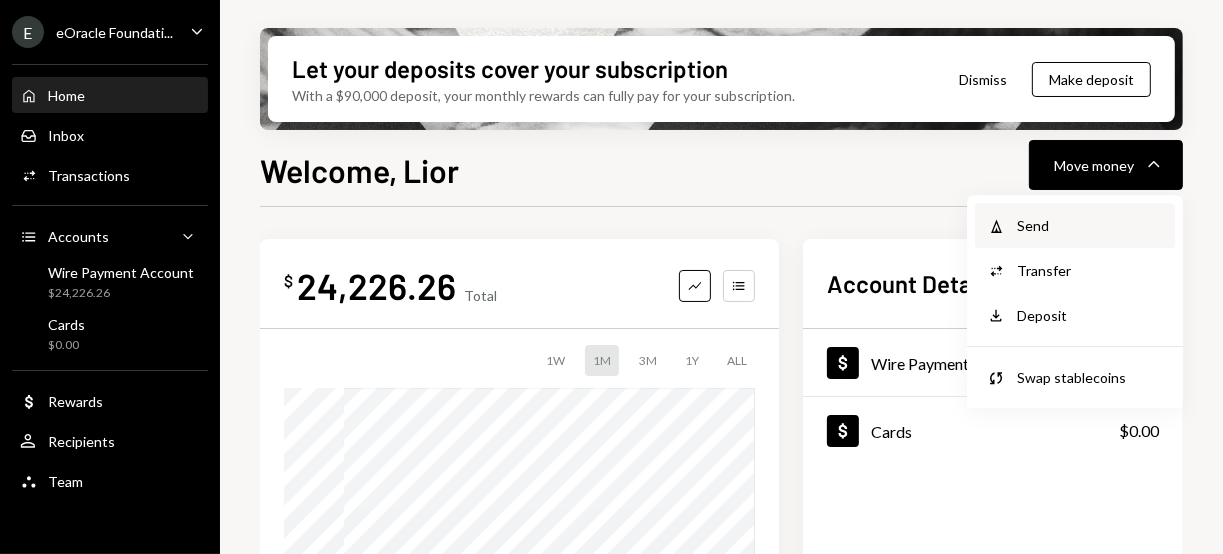 click on "Withdraw Send" at bounding box center (1075, 225) 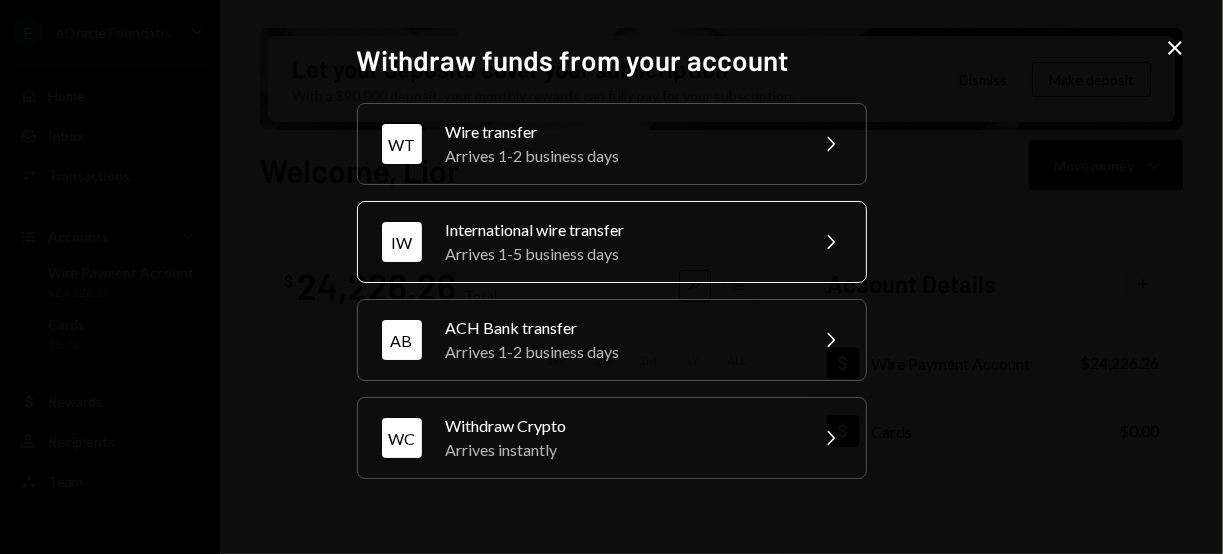 click on "International wire transfer" at bounding box center (620, 230) 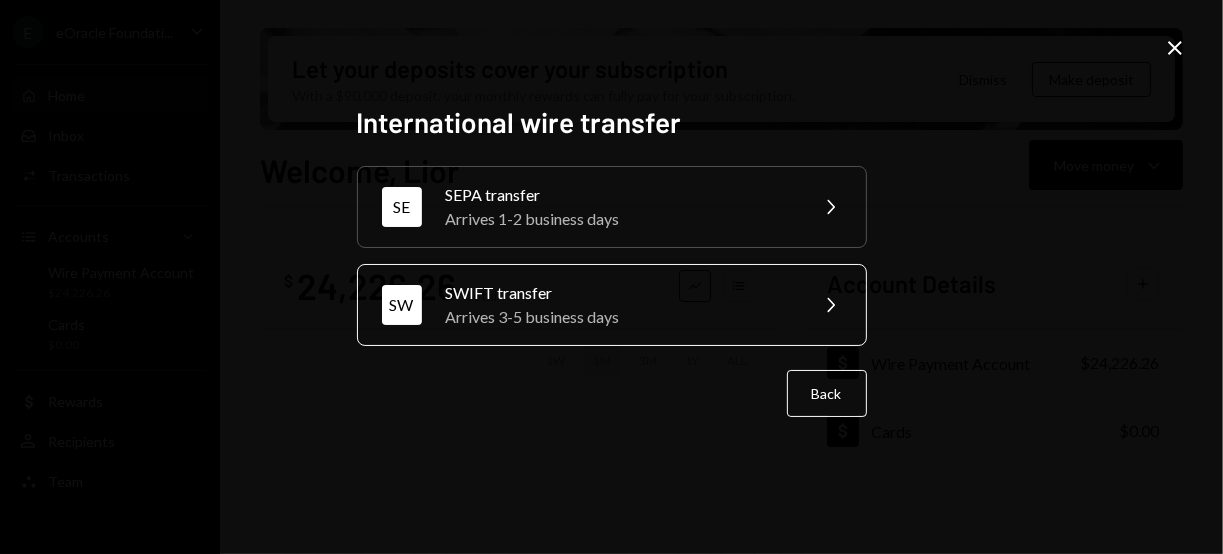 click on "SWIFT transfer" at bounding box center [620, 293] 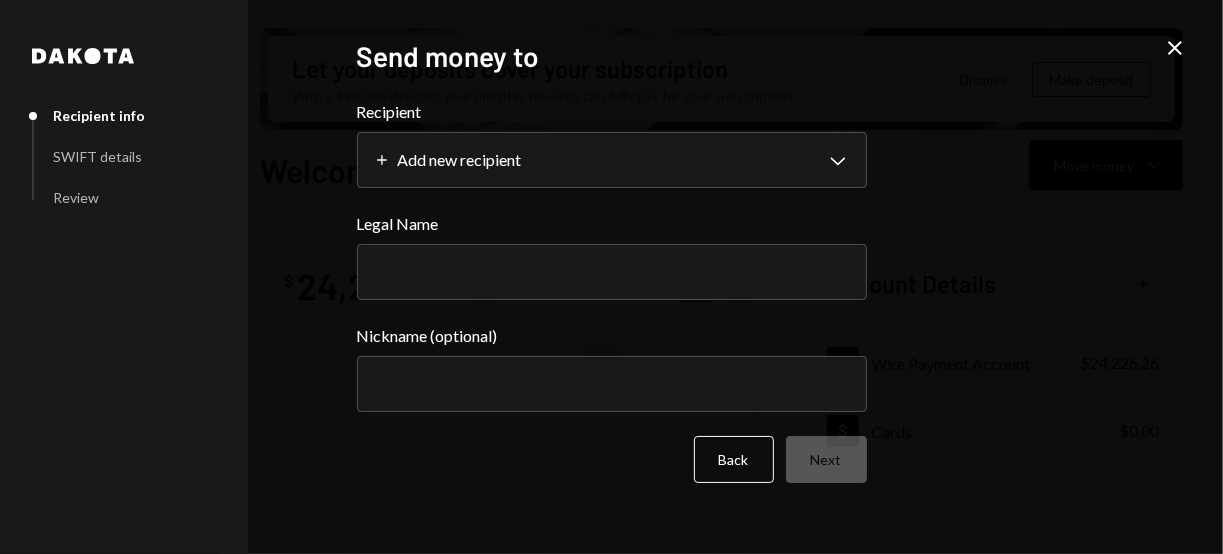 select 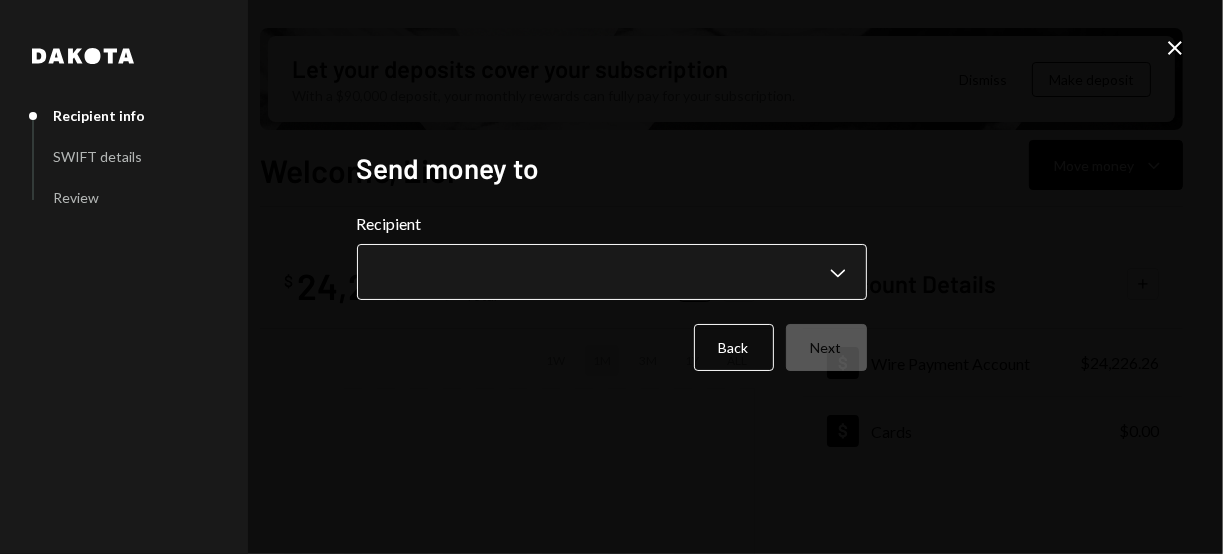 click on "E eOracle Foundati... Caret Down Home Home Inbox Inbox Activities Transactions Accounts Accounts Caret Down Wire Payment Account $24,226.26 Cards $0.00 Dollar Rewards User Recipients Team Team Let your deposits cover your subscription With a $90,000 deposit, your monthly rewards can fully pay for your subscription. Dismiss Make deposit Welcome, Lior Move money Caret Down $ 24,226.26 Total Graph Accounts 1W 1M 3M 1Y ALL Account Details Plus Dollar Wire Payment Account $24,226.26 Dollar Cards $0.00 Recent Transactions View all Type Initiated By Initiated At Account Status Bank Payment $125,000.00 [PERSON_NAME] [DATE] Wire Payment Account Completed Deposit 10,000  USDC 0xCD53...31Ca7b Copy [DATE] Wire Payment Account Completed Deposit 20,000  USDC 0xA9D1...1d3E43 Copy [DATE] Wire Payment Account Completed Stablecoin Conversion $20,000.00 [PERSON_NAME] [DATE] Wire Payment Account Completed Deposit 50,000  USDC 0xCD53...31Ca7b Copy [DATE] Wire Payment Account Completed /dashboard Dakota Review Back" at bounding box center (611, 277) 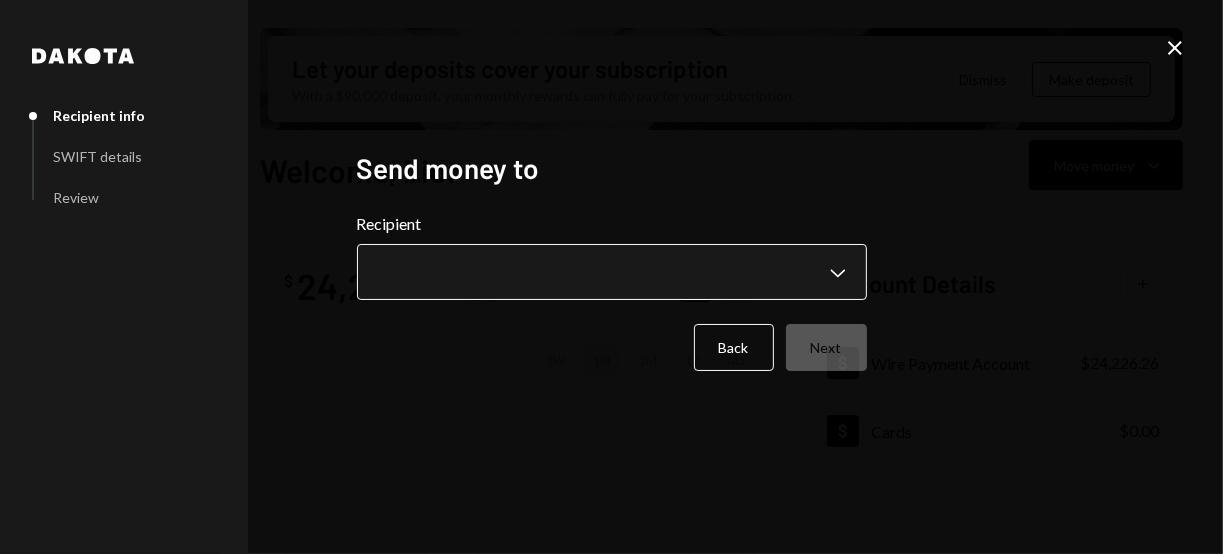 click on "E eOracle Foundati... Caret Down Home Home Inbox Inbox Activities Transactions Accounts Accounts Caret Down Wire Payment Account $24,226.26 Cards $0.00 Dollar Rewards User Recipients Team Team Let your deposits cover your subscription With a $90,000 deposit, your monthly rewards can fully pay for your subscription. Dismiss Make deposit Welcome, Lior Move money Caret Down $ 24,226.26 Total Graph Accounts 1W 1M 3M 1Y ALL Account Details Plus Dollar Wire Payment Account $24,226.26 Dollar Cards $0.00 Recent Transactions View all Type Initiated By Initiated At Account Status Bank Payment $125,000.00 [PERSON_NAME] [DATE] Wire Payment Account Completed Deposit 10,000  USDC 0xCD53...31Ca7b Copy [DATE] Wire Payment Account Completed Deposit 20,000  USDC 0xA9D1...1d3E43 Copy [DATE] Wire Payment Account Completed Stablecoin Conversion $20,000.00 [PERSON_NAME] [DATE] Wire Payment Account Completed Deposit 50,000  USDC 0xCD53...31Ca7b Copy [DATE] Wire Payment Account Completed /dashboard Dakota Review Back" at bounding box center [611, 277] 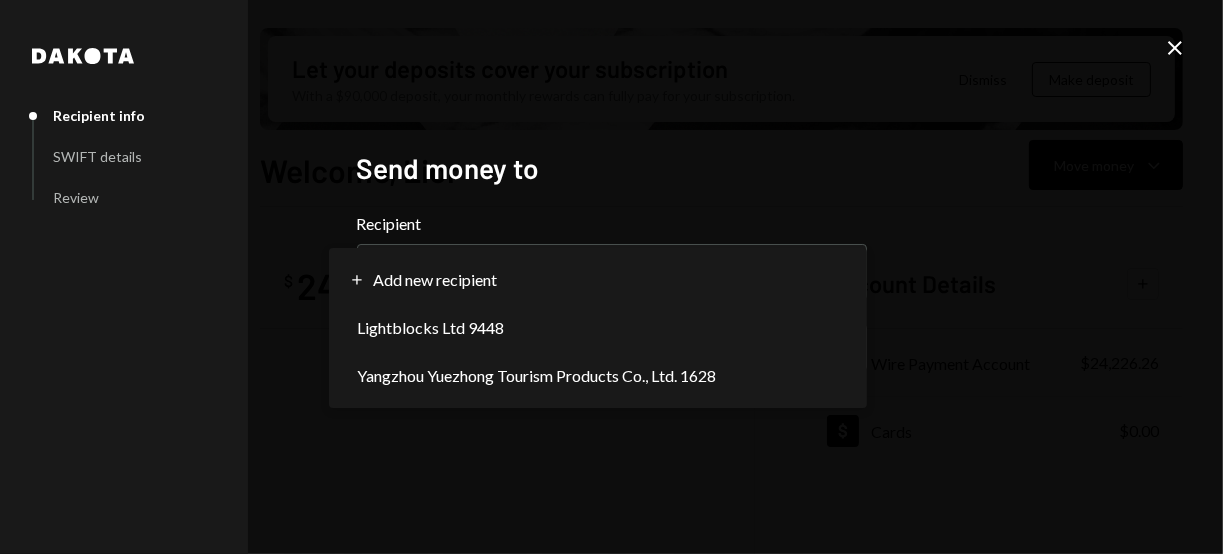 click on "E eOracle Foundati... Caret Down Home Home Inbox Inbox Activities Transactions Accounts Accounts Caret Down Wire Payment Account $24,226.26 Cards $0.00 Dollar Rewards User Recipients Team Team Let your deposits cover your subscription With a $90,000 deposit, your monthly rewards can fully pay for your subscription. Dismiss Make deposit Welcome, Lior Move money Caret Down $ 24,226.26 Total Graph Accounts 1W 1M 3M 1Y ALL Account Details Plus Dollar Wire Payment Account $24,226.26 Dollar Cards $0.00 Recent Transactions View all Type Initiated By Initiated At Account Status Bank Payment $125,000.00 [PERSON_NAME] [DATE] Wire Payment Account Completed Deposit 10,000  USDC 0xCD53...31Ca7b Copy [DATE] Wire Payment Account Completed Deposit 20,000  USDC 0xA9D1...1d3E43 Copy [DATE] Wire Payment Account Completed Stablecoin Conversion $20,000.00 [PERSON_NAME] [DATE] Wire Payment Account Completed Deposit 50,000  USDC 0xCD53...31Ca7b Copy [DATE] Wire Payment Account Completed /dashboard Dakota Review Back" at bounding box center [611, 277] 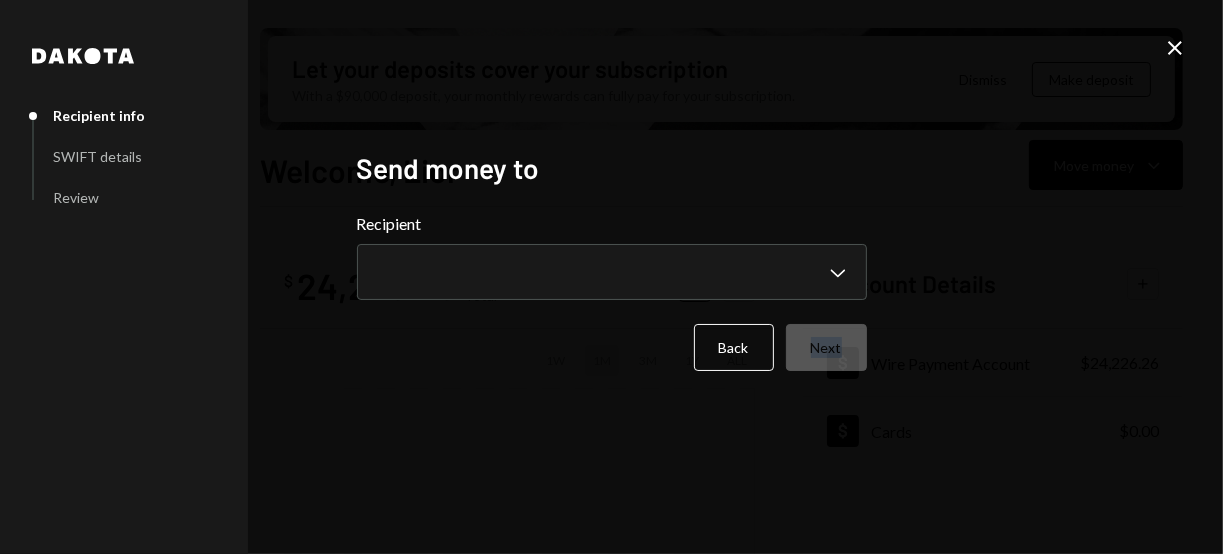click on "Close" 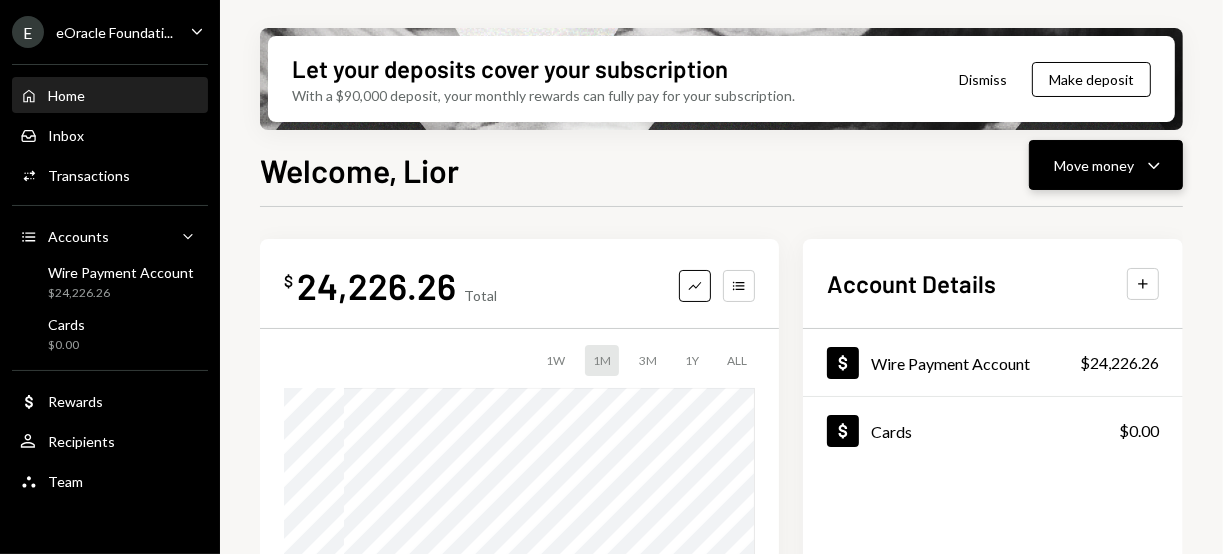 click on "Move money" at bounding box center (1094, 165) 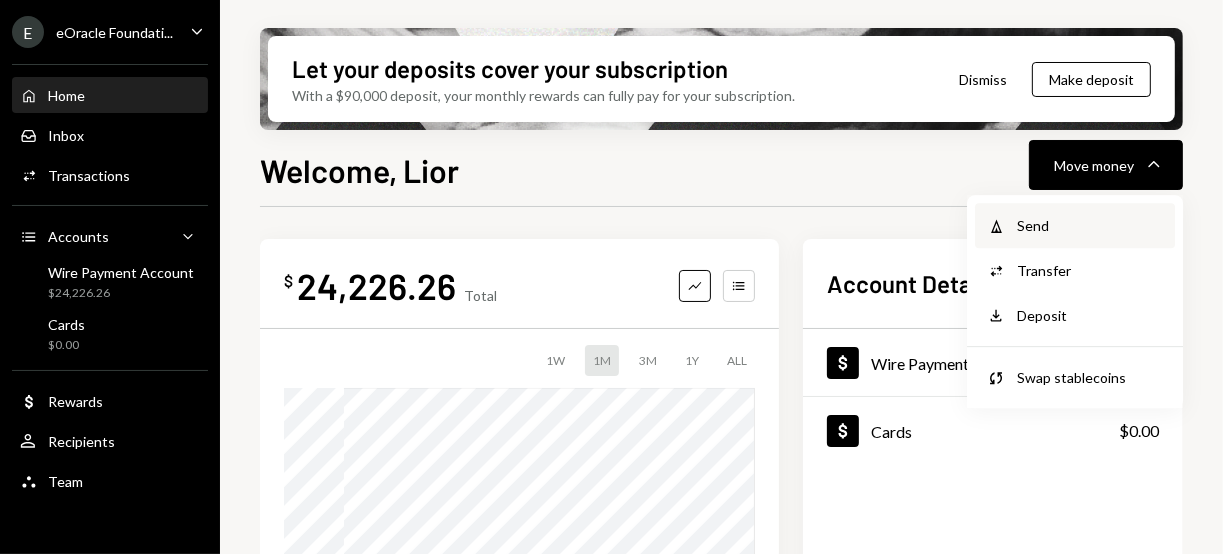 click on "Send" at bounding box center (1090, 225) 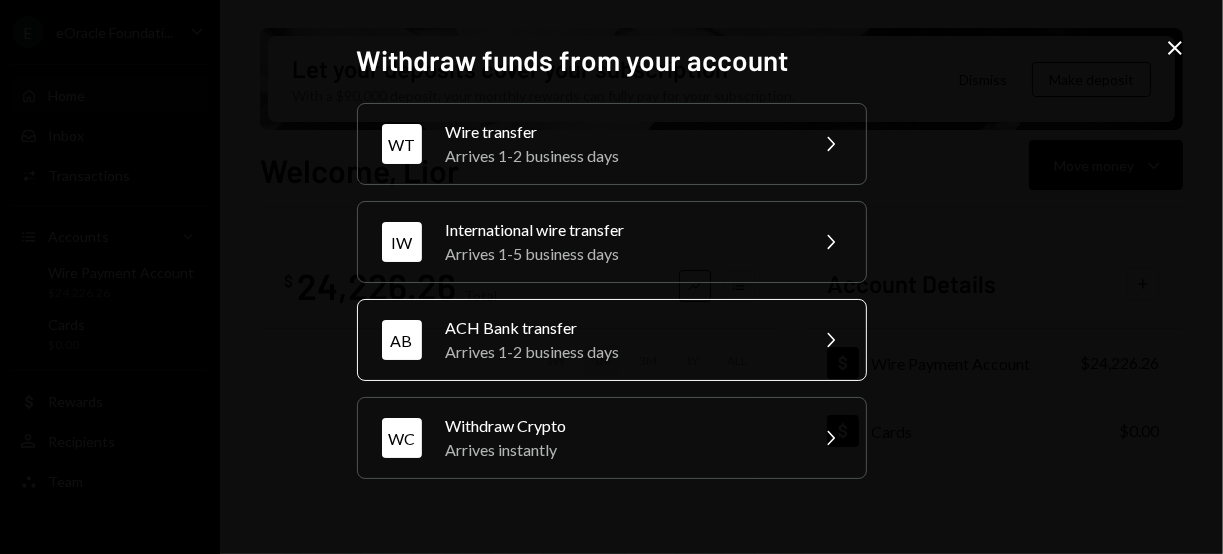 click on "ACH Bank transfer" at bounding box center [620, 328] 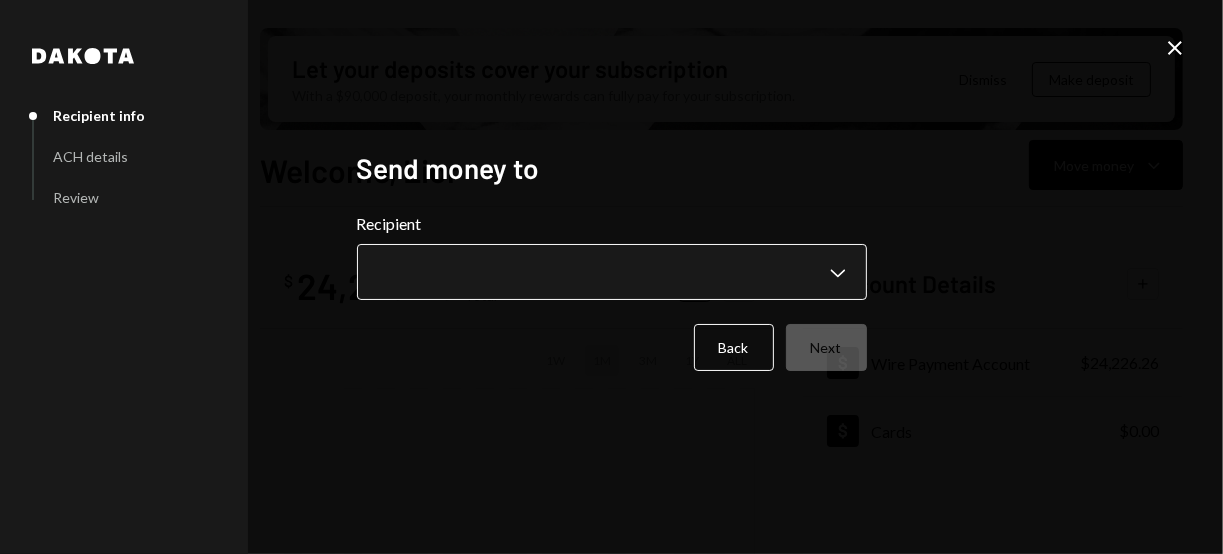 click on "E eOracle Foundati... Caret Down Home Home Inbox Inbox Activities Transactions Accounts Accounts Caret Down Wire Payment Account $24,226.26 Cards $0.00 Dollar Rewards User Recipients Team Team Let your deposits cover your subscription With a $90,000 deposit, your monthly rewards can fully pay for your subscription. Dismiss Make deposit Welcome, Lior Move money Caret Down $ 24,226.26 Total Graph Accounts 1W 1M 3M 1Y ALL Account Details Plus Dollar Wire Payment Account $24,226.26 Dollar Cards $0.00 Recent Transactions View all Type Initiated By Initiated At Account Status Bank Payment $125,000.00 [PERSON_NAME] [DATE] Wire Payment Account Completed Deposit 10,000  USDC 0xCD53...31Ca7b Copy [DATE] Wire Payment Account Completed Deposit 20,000  USDC 0xA9D1...1d3E43 Copy [DATE] Wire Payment Account Completed Stablecoin Conversion $20,000.00 [PERSON_NAME] [DATE] Wire Payment Account Completed Deposit 50,000  USDC 0xCD53...31Ca7b Copy [DATE] Wire Payment Account Completed /dashboard Dakota ACH details" at bounding box center (611, 277) 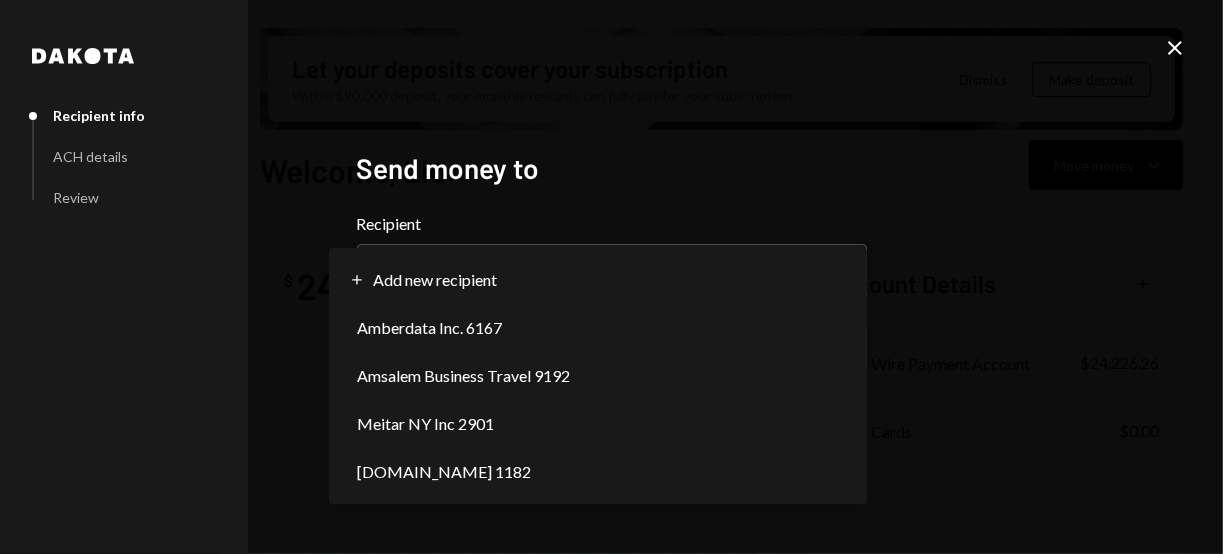 click on "E eOracle Foundati... Caret Down Home Home Inbox Inbox Activities Transactions Accounts Accounts Caret Down Wire Payment Account $24,226.26 Cards $0.00 Dollar Rewards User Recipients Team Team Let your deposits cover your subscription With a $90,000 deposit, your monthly rewards can fully pay for your subscription. Dismiss Make deposit Welcome, Lior Move money Caret Down $ 24,226.26 Total Graph Accounts 1W 1M 3M 1Y ALL Account Details Plus Dollar Wire Payment Account $24,226.26 Dollar Cards $0.00 Recent Transactions View all Type Initiated By Initiated At Account Status Bank Payment $125,000.00 [PERSON_NAME] [DATE] Wire Payment Account Completed Deposit 10,000  USDC 0xCD53...31Ca7b Copy [DATE] Wire Payment Account Completed Deposit 20,000  USDC 0xA9D1...1d3E43 Copy [DATE] Wire Payment Account Completed Stablecoin Conversion $20,000.00 [PERSON_NAME] [DATE] Wire Payment Account Completed Deposit 50,000  USDC 0xCD53...31Ca7b Copy [DATE] Wire Payment Account Completed /dashboard Dakota ACH details" at bounding box center [611, 277] 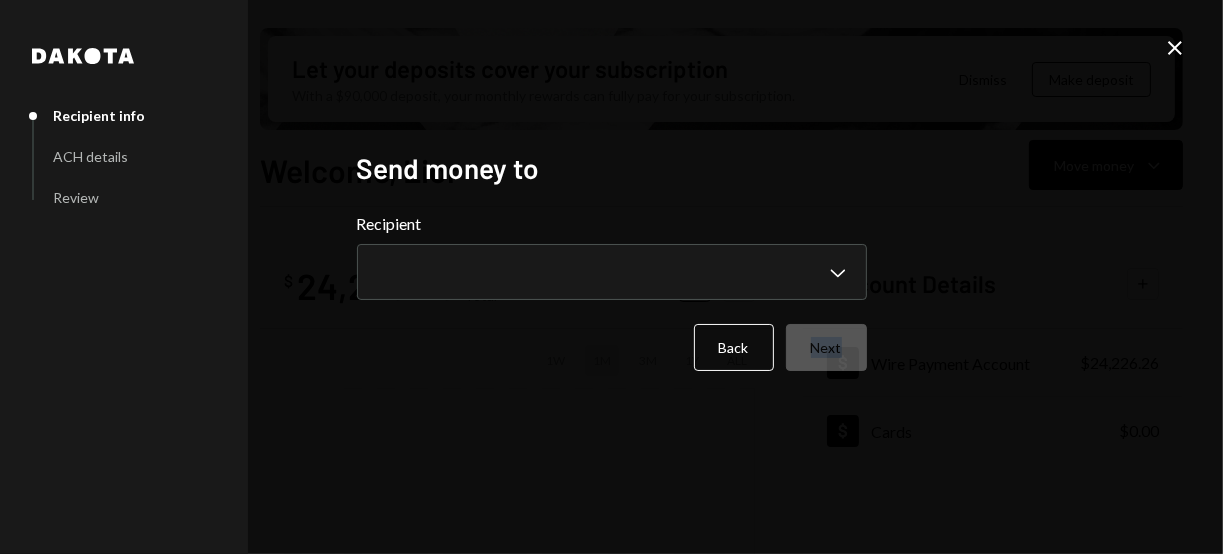 click on "Close" 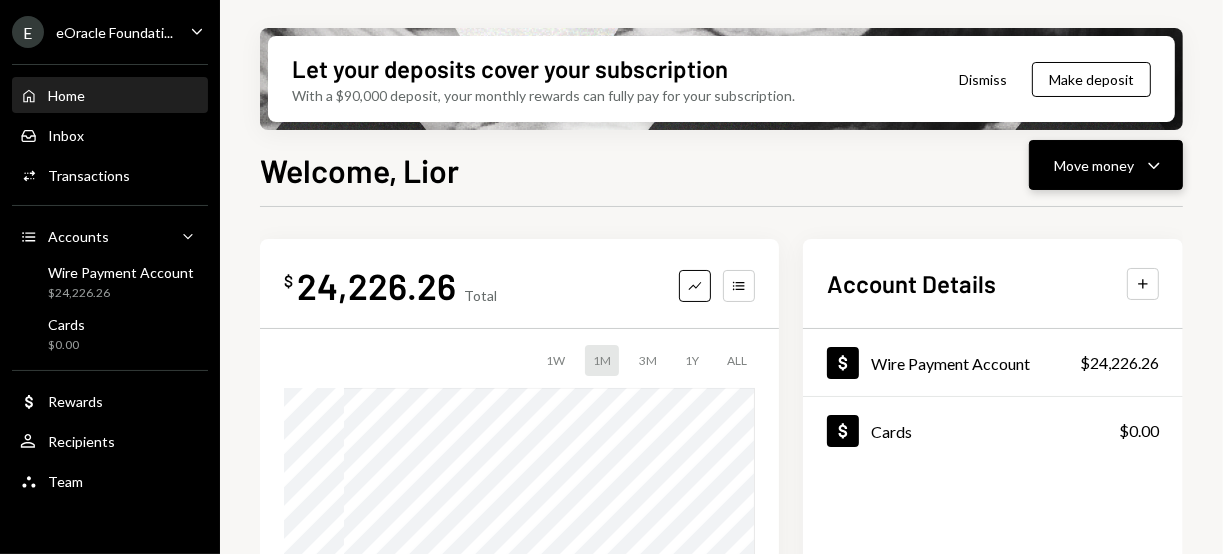 click on "Move money" at bounding box center [1094, 165] 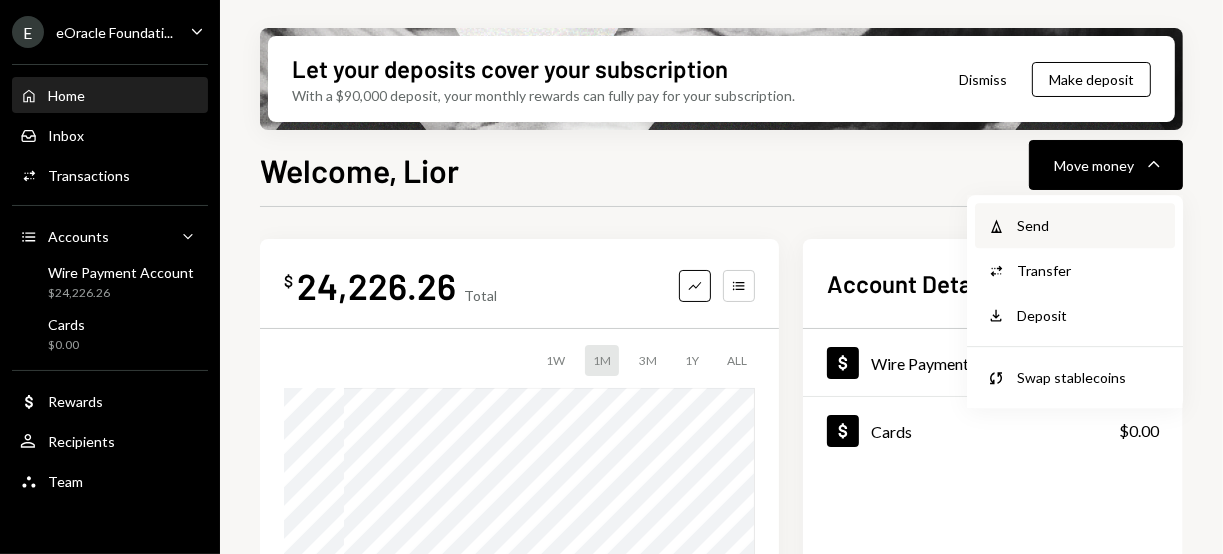 click on "Withdraw Send" at bounding box center [1075, 225] 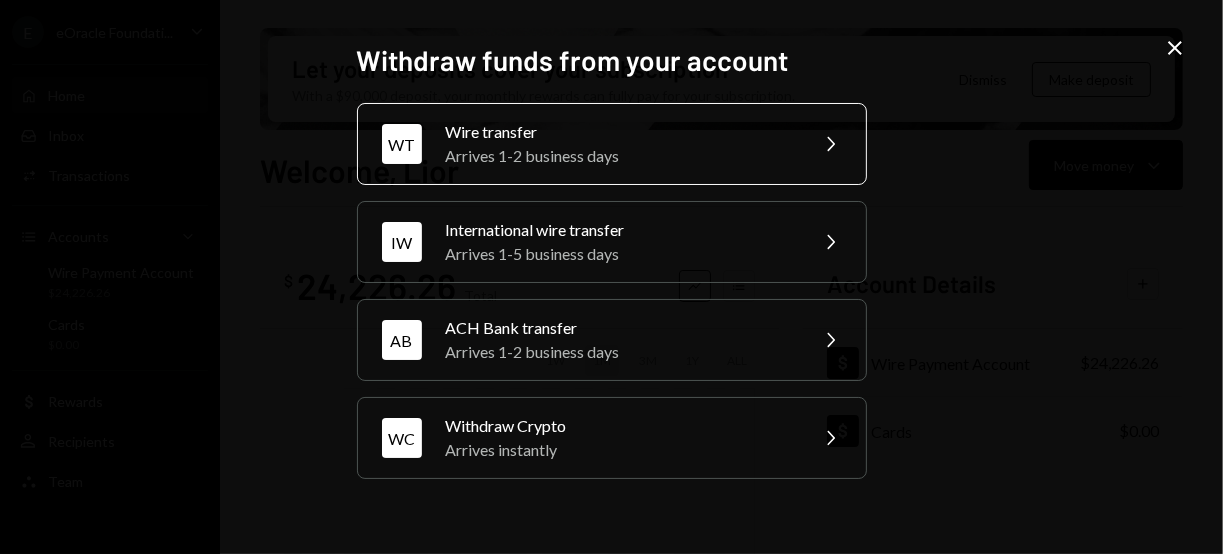 click on "Arrives 1-2 business days" at bounding box center [620, 156] 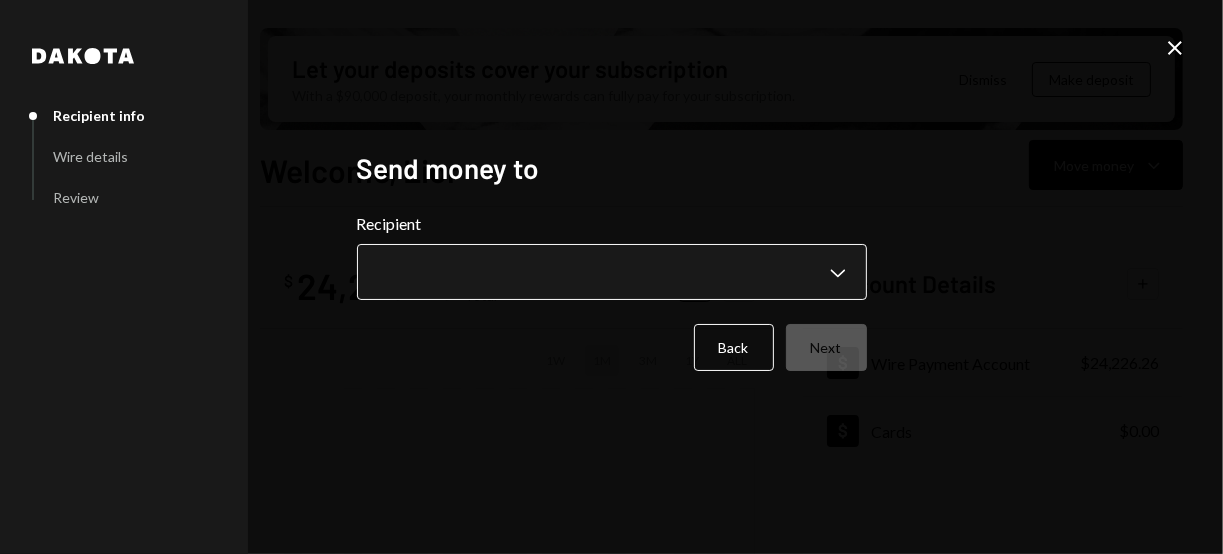 click on "E eOracle Foundati... Caret Down Home Home Inbox Inbox Activities Transactions Accounts Accounts Caret Down Wire Payment Account $24,226.26 Cards $0.00 Dollar Rewards User Recipients Team Team Let your deposits cover your subscription With a $90,000 deposit, your monthly rewards can fully pay for your subscription. Dismiss Make deposit Welcome, Lior Move money Caret Down $ 24,226.26 Total Graph Accounts 1W 1M 3M 1Y ALL Account Details Plus Dollar Wire Payment Account $24,226.26 Dollar Cards $0.00 Recent Transactions View all Type Initiated By Initiated At Account Status Bank Payment $125,000.00 [PERSON_NAME] [DATE] Wire Payment Account Completed Deposit 10,000  USDC 0xCD53...31Ca7b Copy [DATE] Wire Payment Account Completed Deposit 20,000  USDC 0xA9D1...1d3E43 Copy [DATE] Wire Payment Account Completed Stablecoin Conversion $20,000.00 [PERSON_NAME] [DATE] Wire Payment Account Completed Deposit 50,000  USDC 0xCD53...31Ca7b Copy [DATE] Wire Payment Account Completed /dashboard Dakota Review Back" at bounding box center (611, 277) 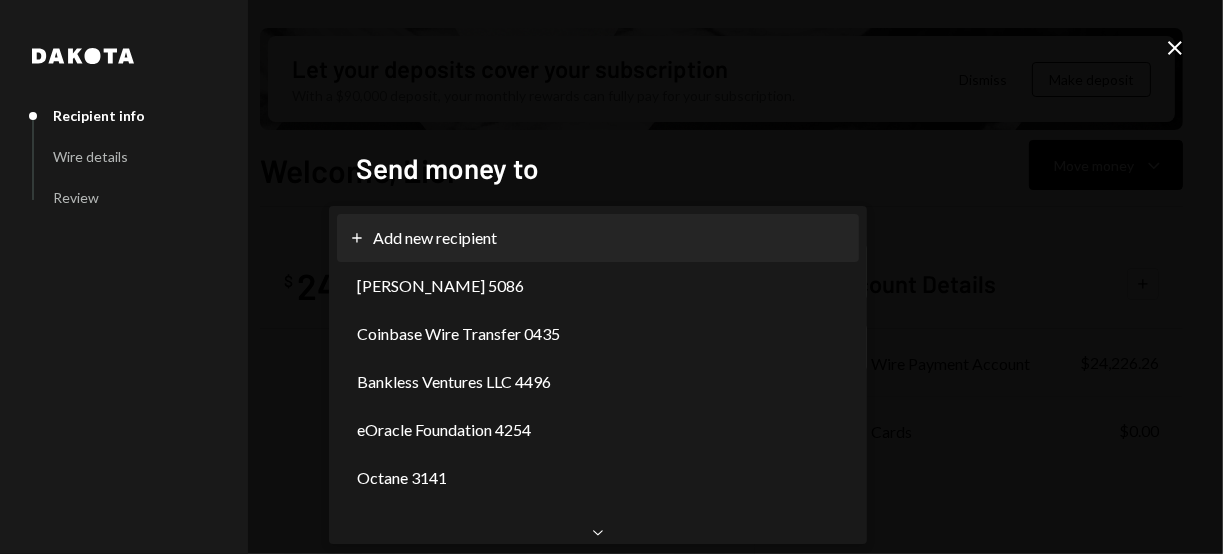 scroll, scrollTop: 0, scrollLeft: 0, axis: both 